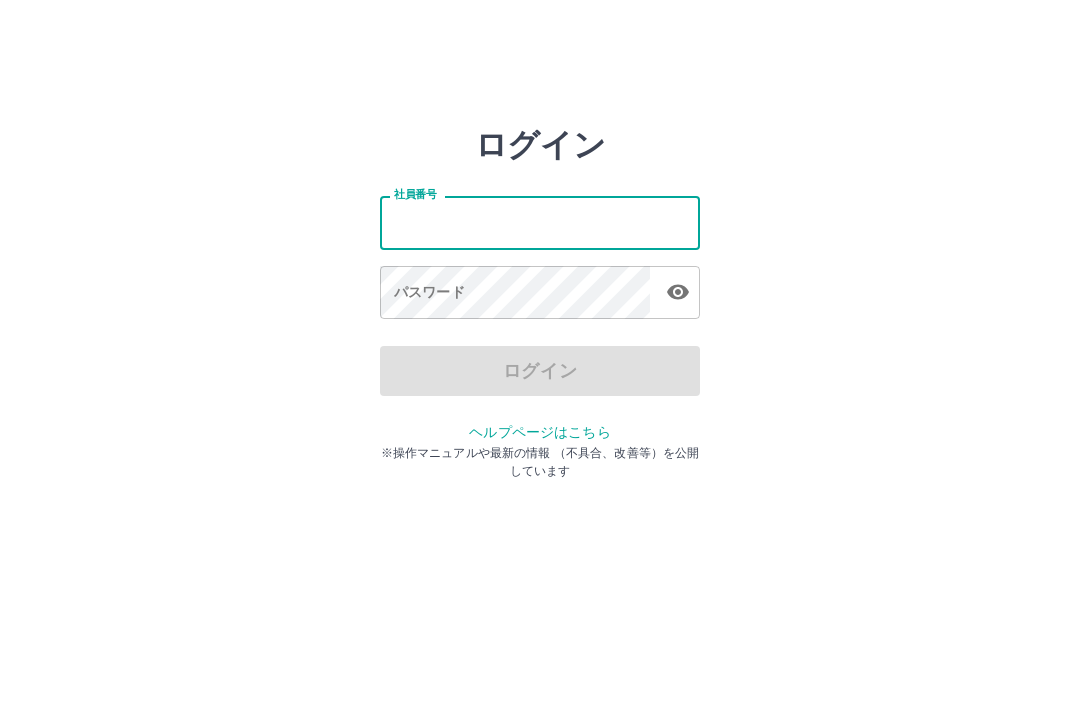 scroll, scrollTop: 0, scrollLeft: 0, axis: both 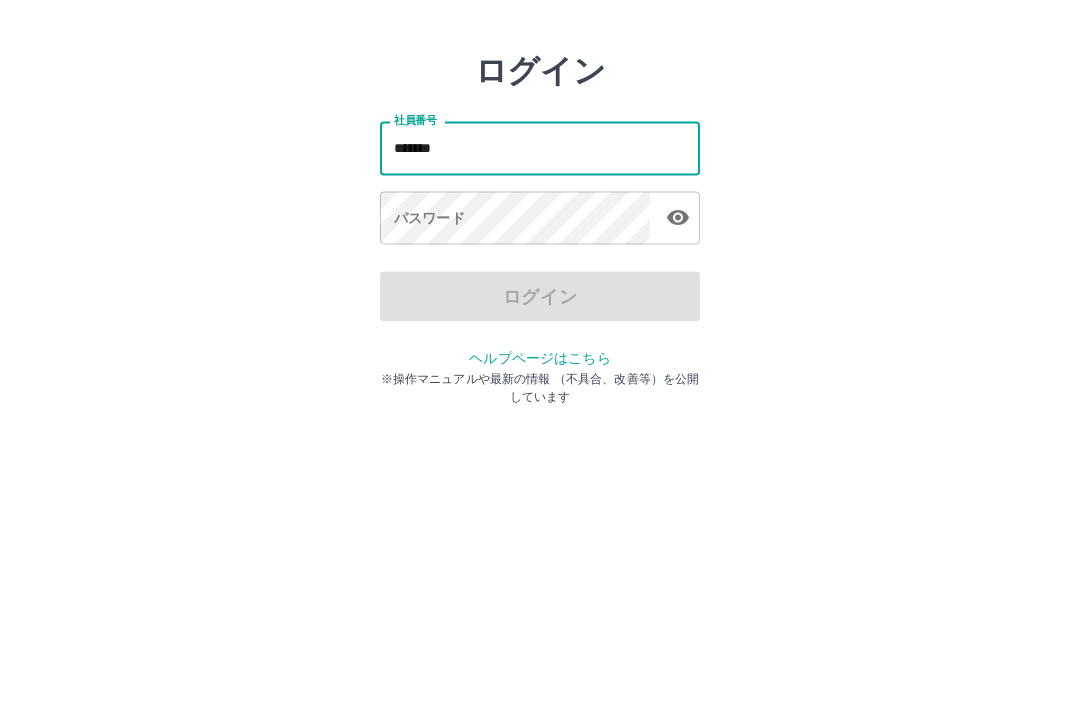 type on "*******" 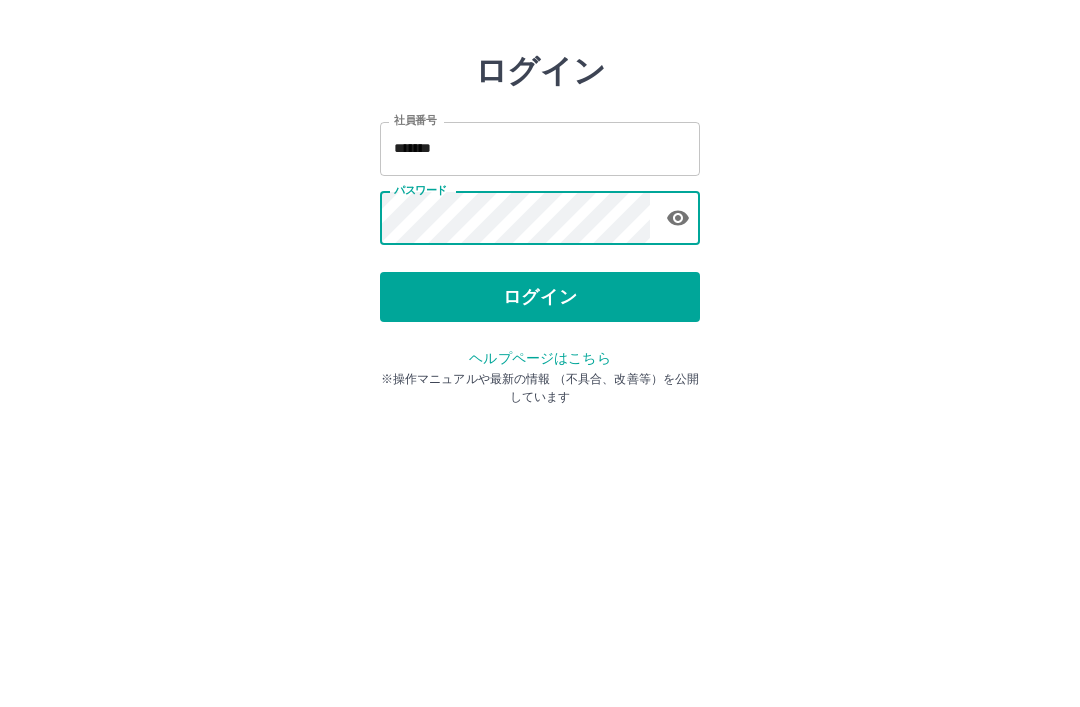 click 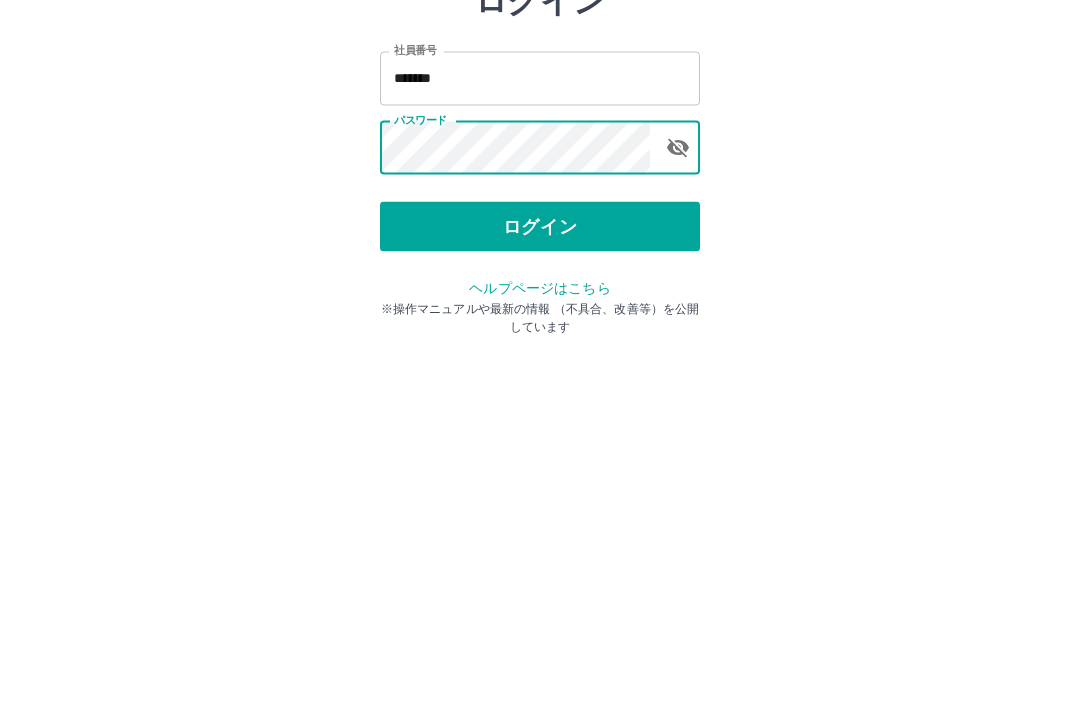 click on "ログイン" at bounding box center (540, 371) 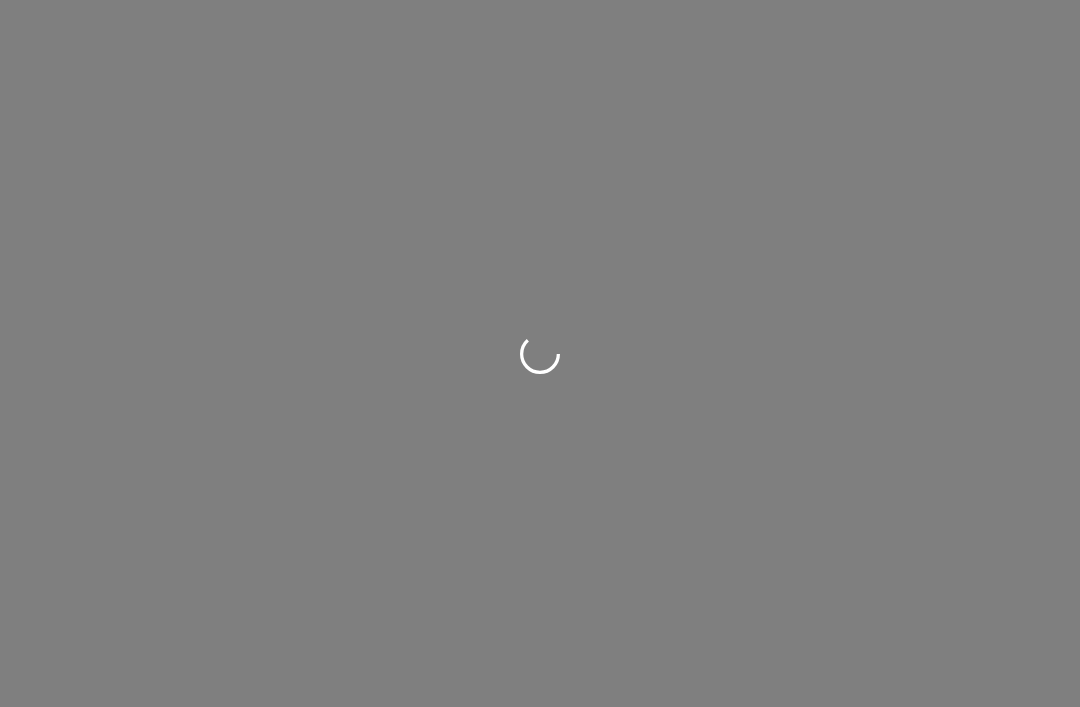 scroll, scrollTop: 0, scrollLeft: 0, axis: both 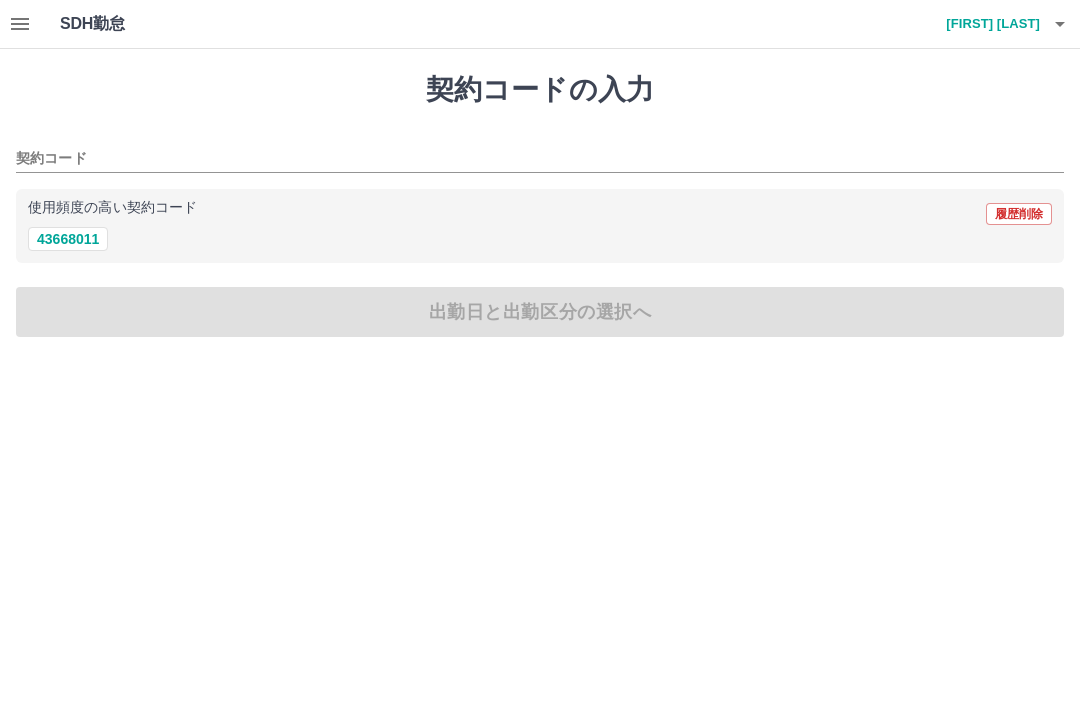 click on "43668011" at bounding box center [540, 239] 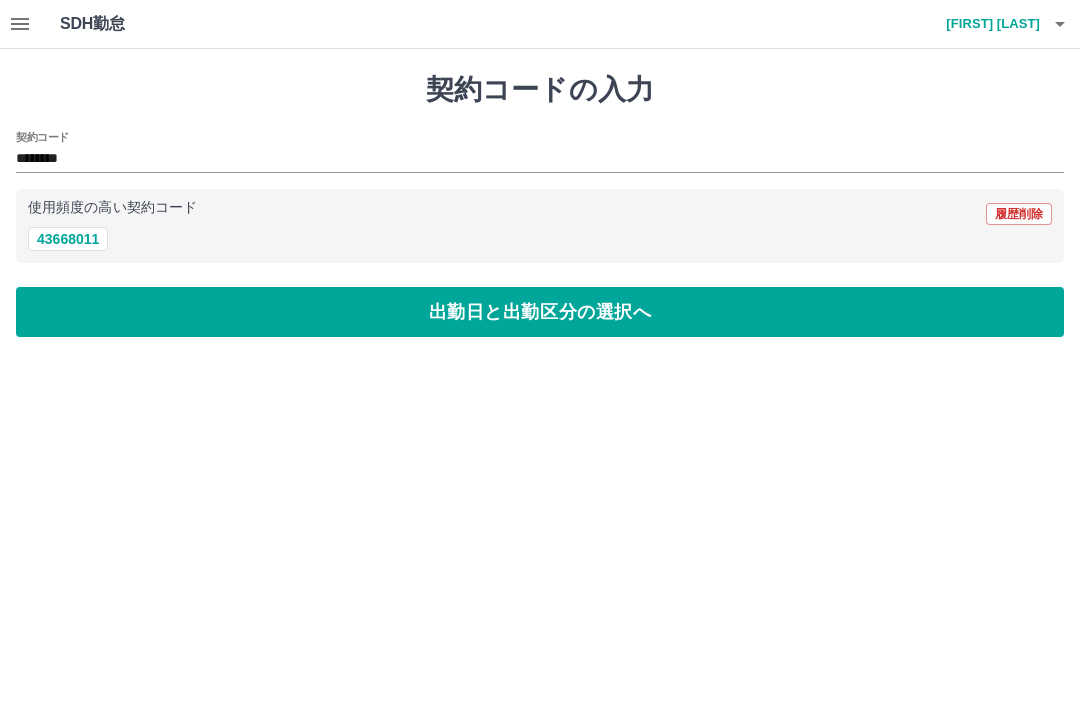 click on "出勤日と出勤区分の選択へ" at bounding box center (540, 312) 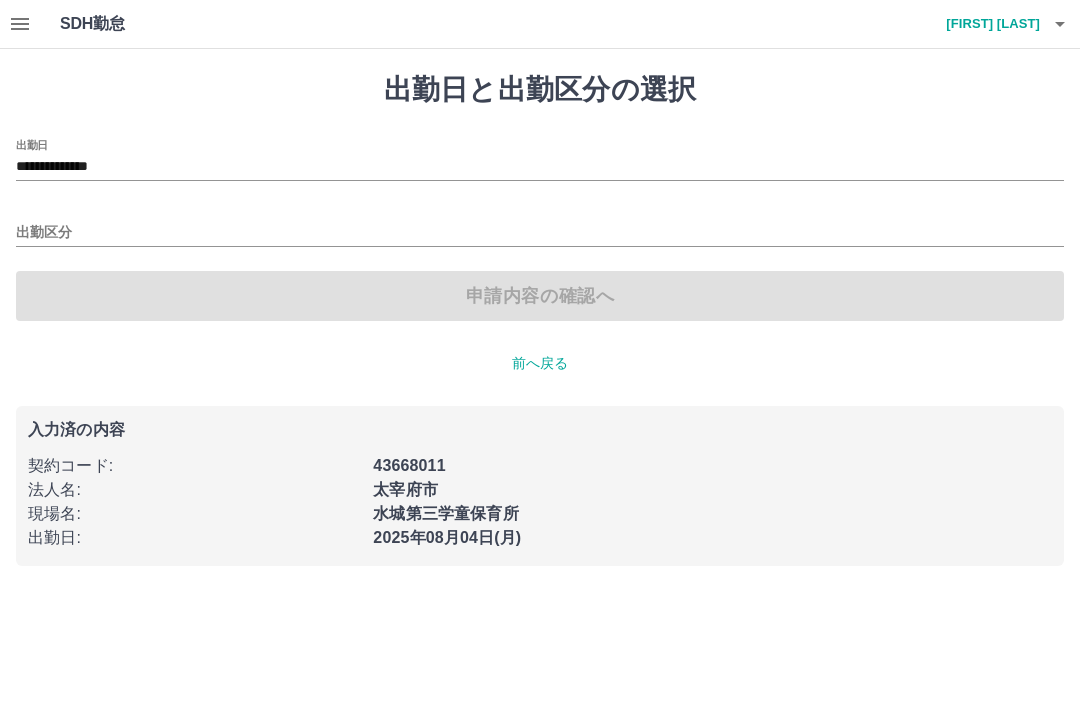 click on "出勤区分" at bounding box center [540, 233] 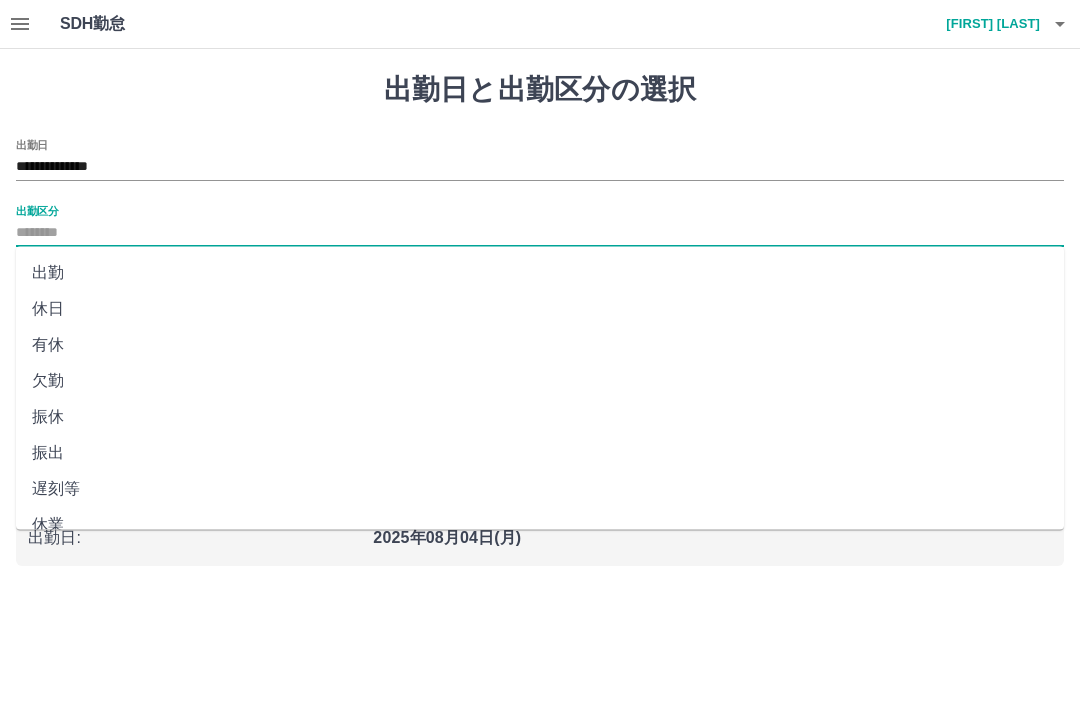 click on "出勤" at bounding box center (540, 273) 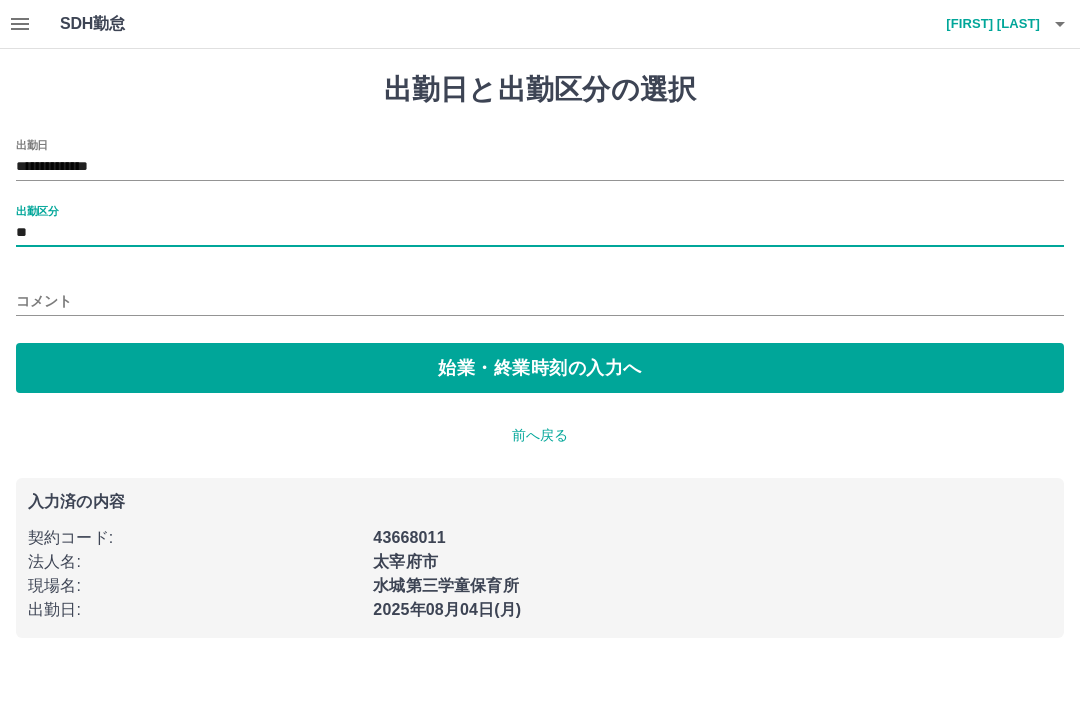 click on "始業・終業時刻の入力へ" at bounding box center [540, 368] 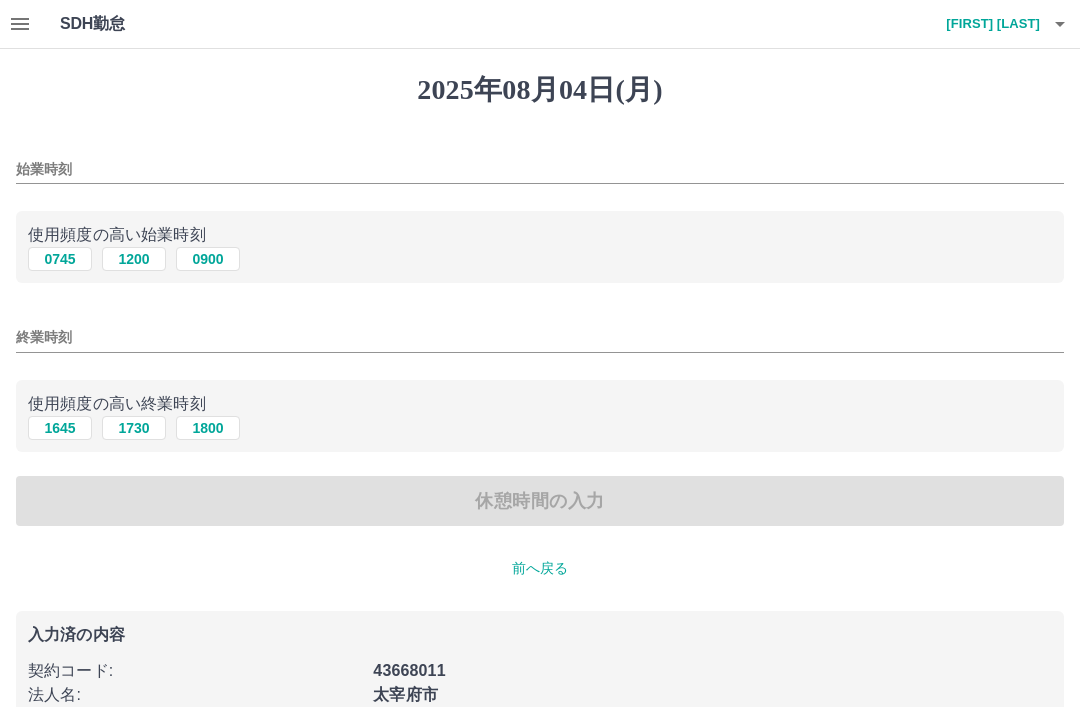 click on "1200" at bounding box center [134, 259] 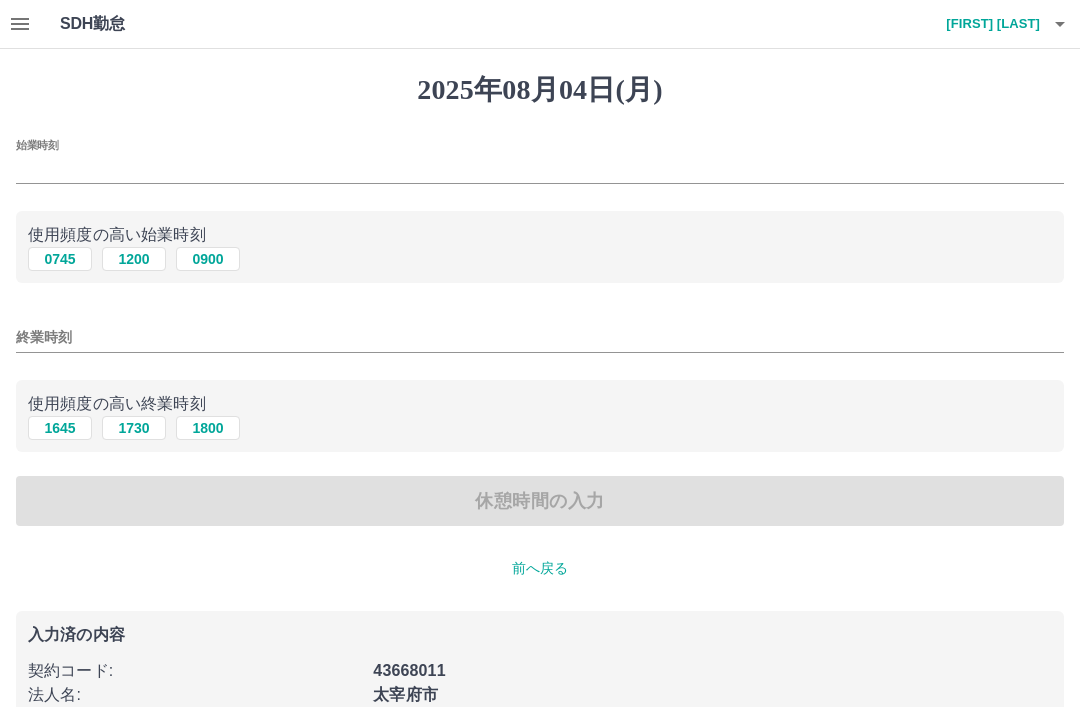 type on "****" 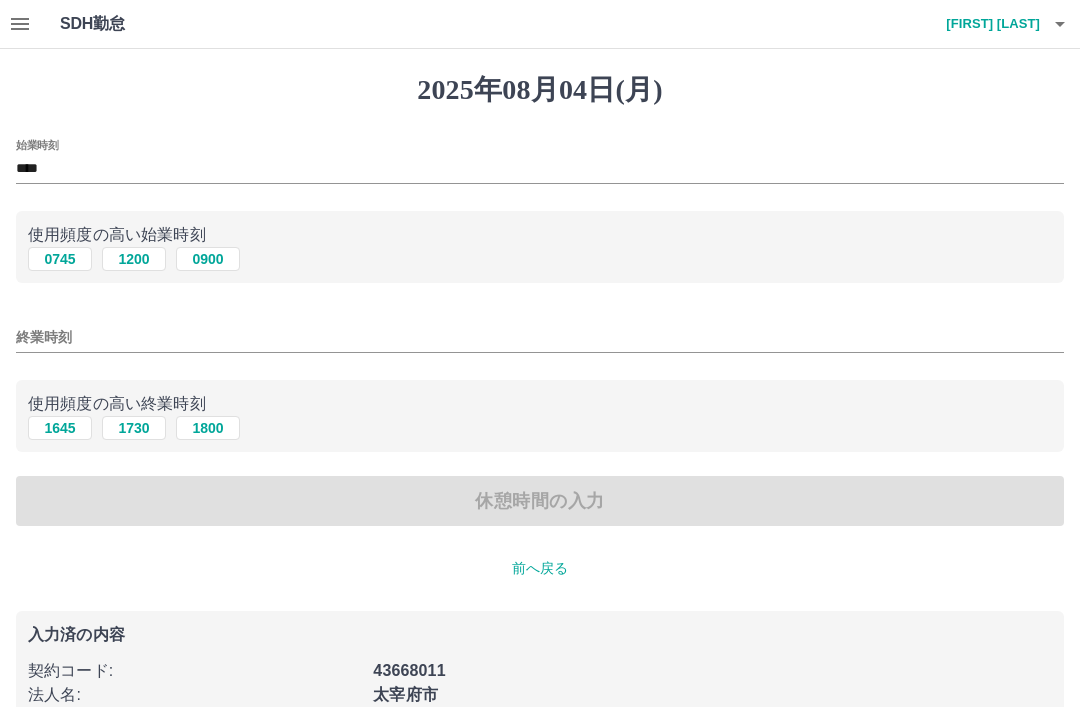click on "1730" at bounding box center (134, 428) 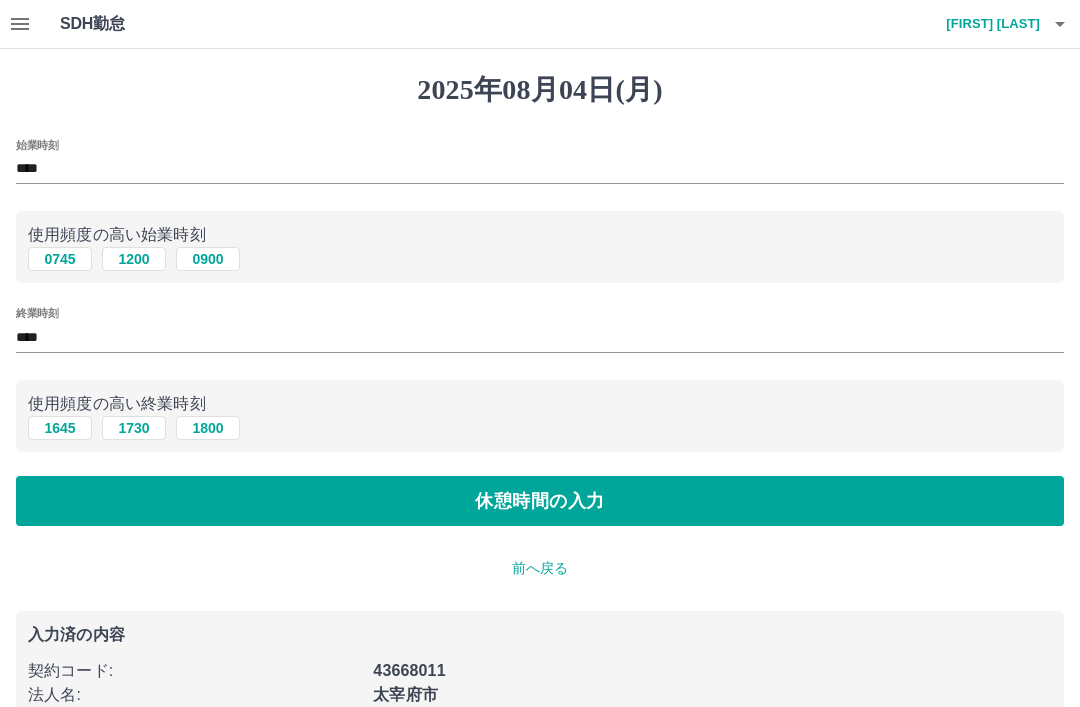 click on "休憩時間の入力" at bounding box center (540, 501) 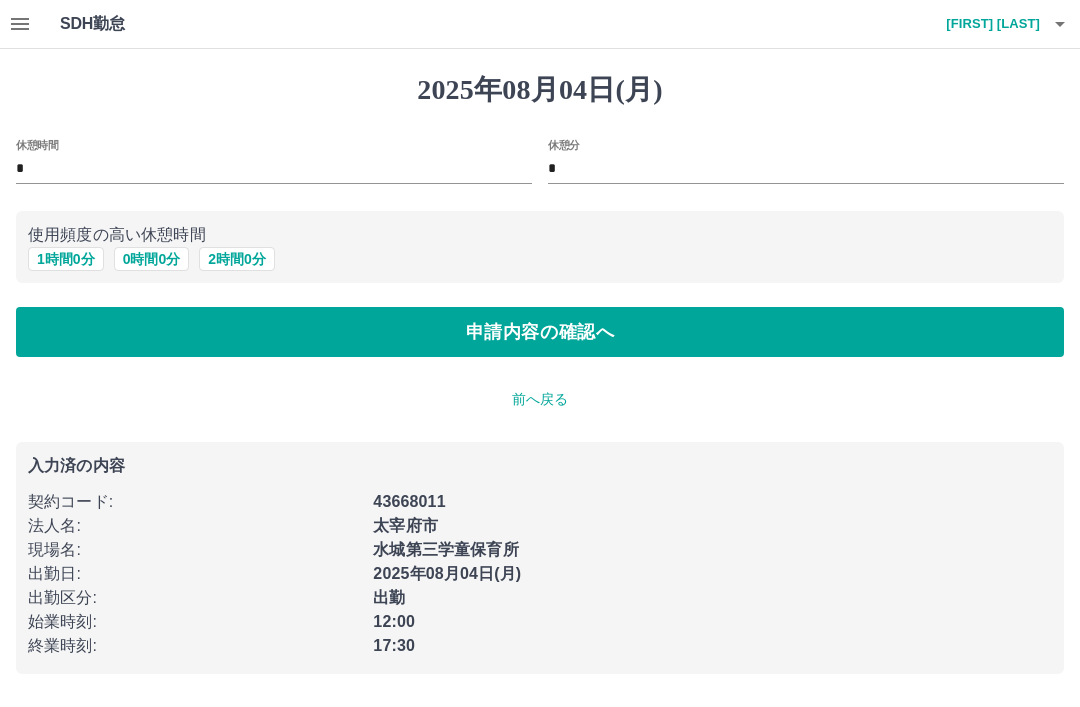 click on "申請内容の確認へ" at bounding box center [540, 332] 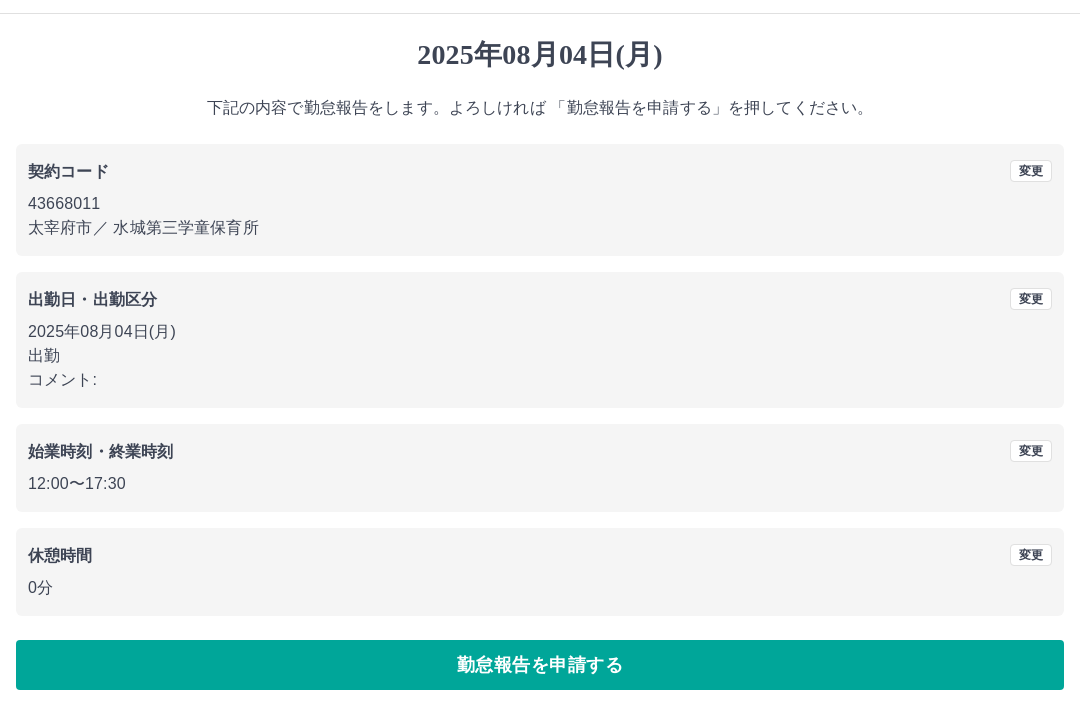 scroll, scrollTop: 41, scrollLeft: 0, axis: vertical 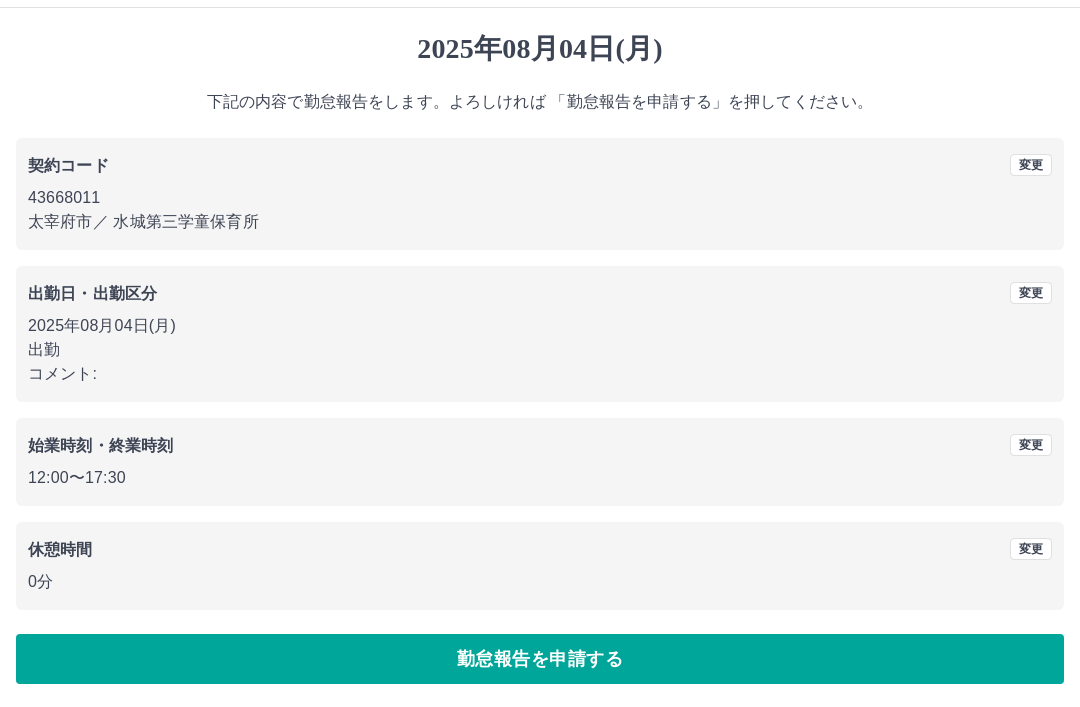click on "勤怠報告を申請する" at bounding box center (540, 659) 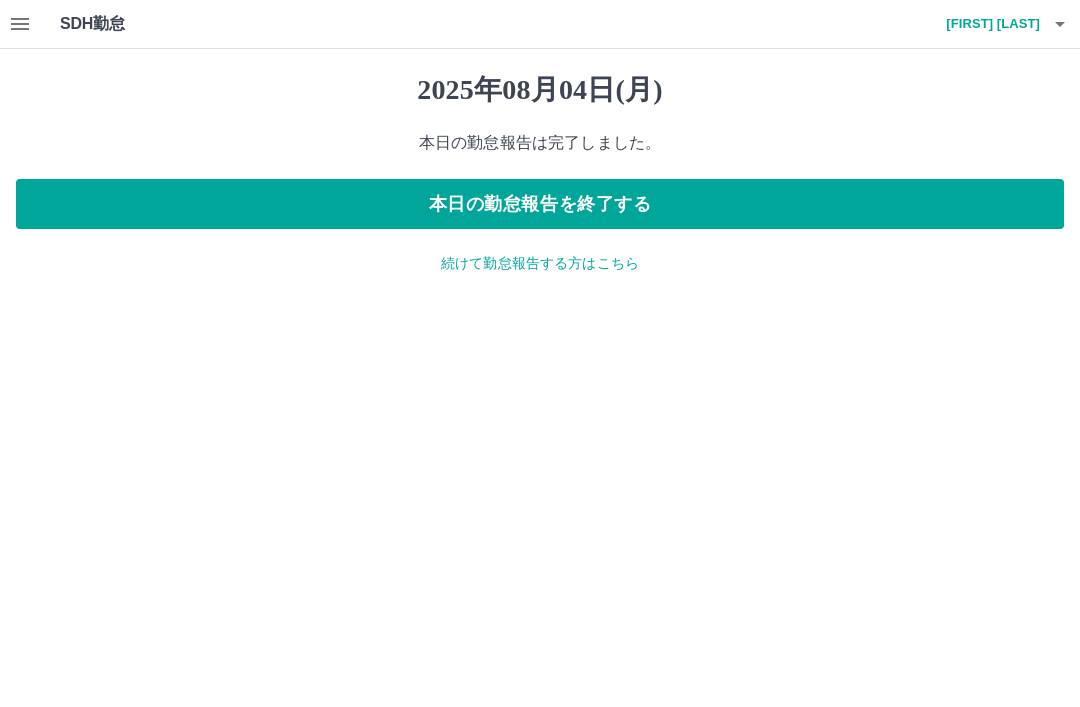 scroll, scrollTop: 0, scrollLeft: 0, axis: both 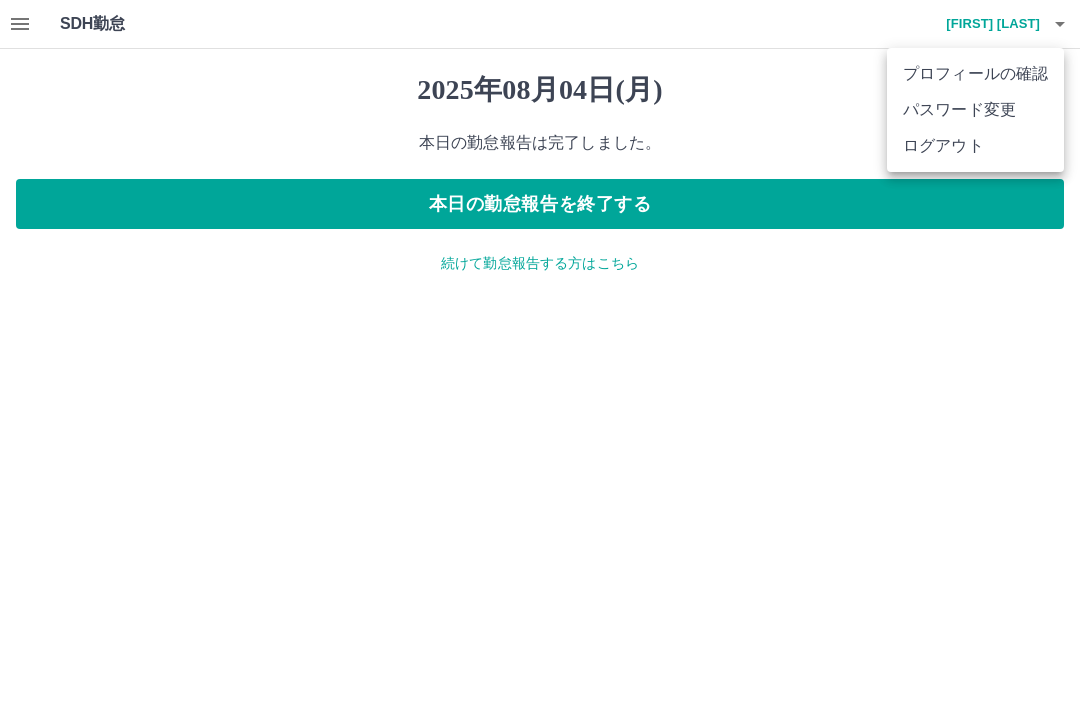 click at bounding box center (540, 353) 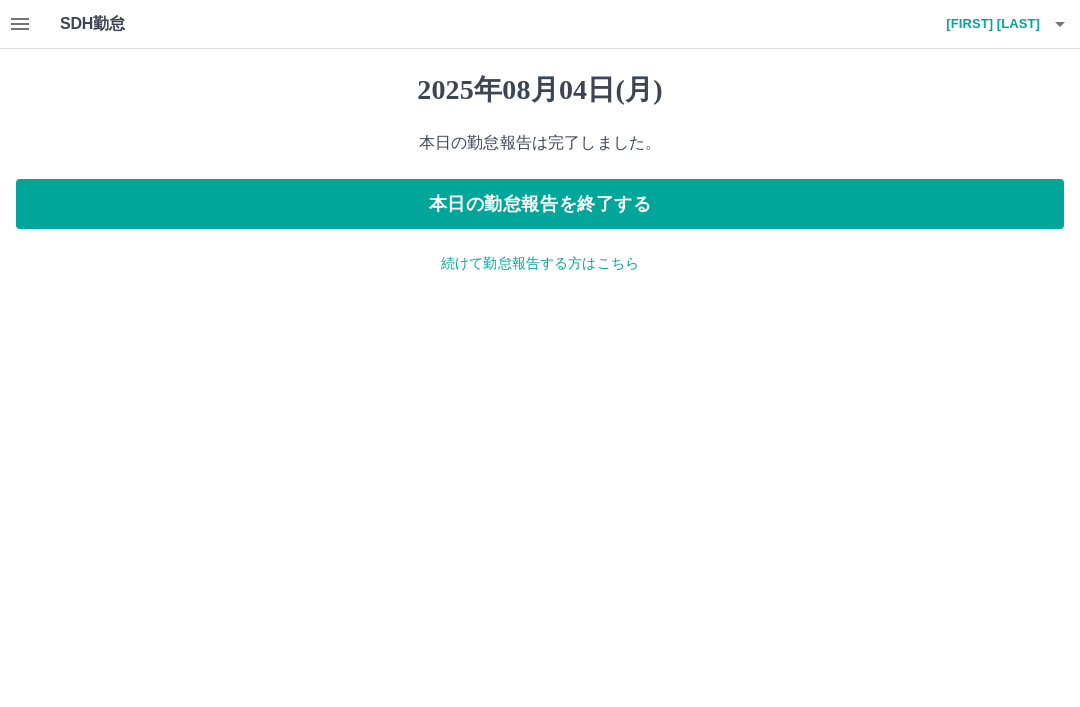 click 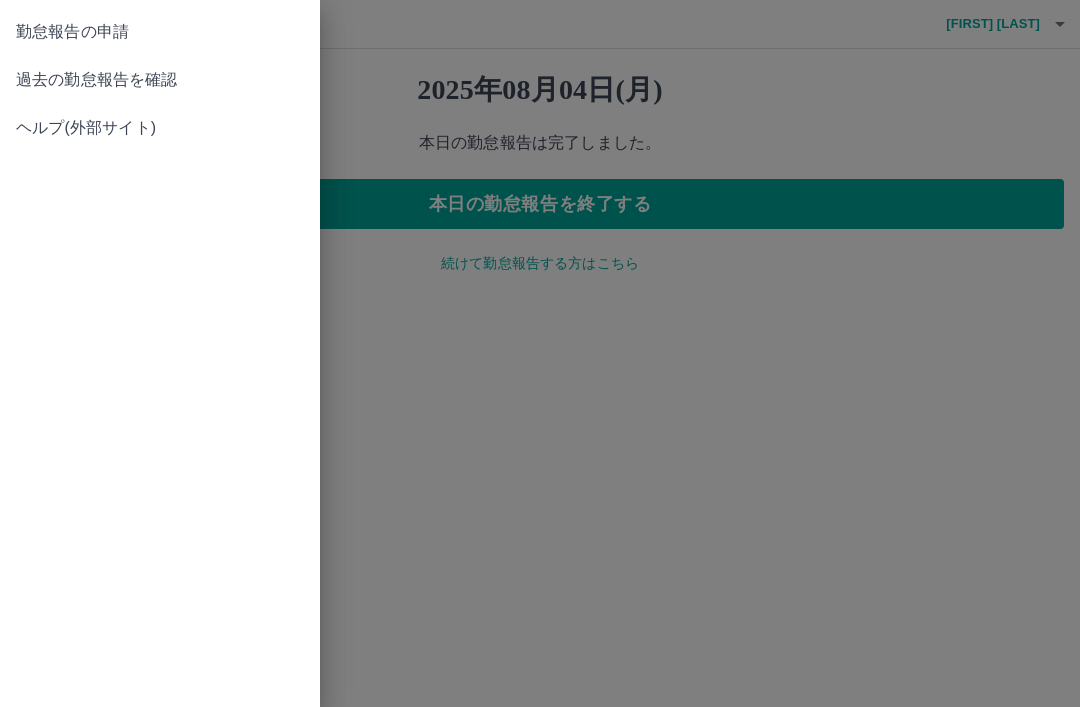 click on "過去の勤怠報告を確認" at bounding box center [160, 80] 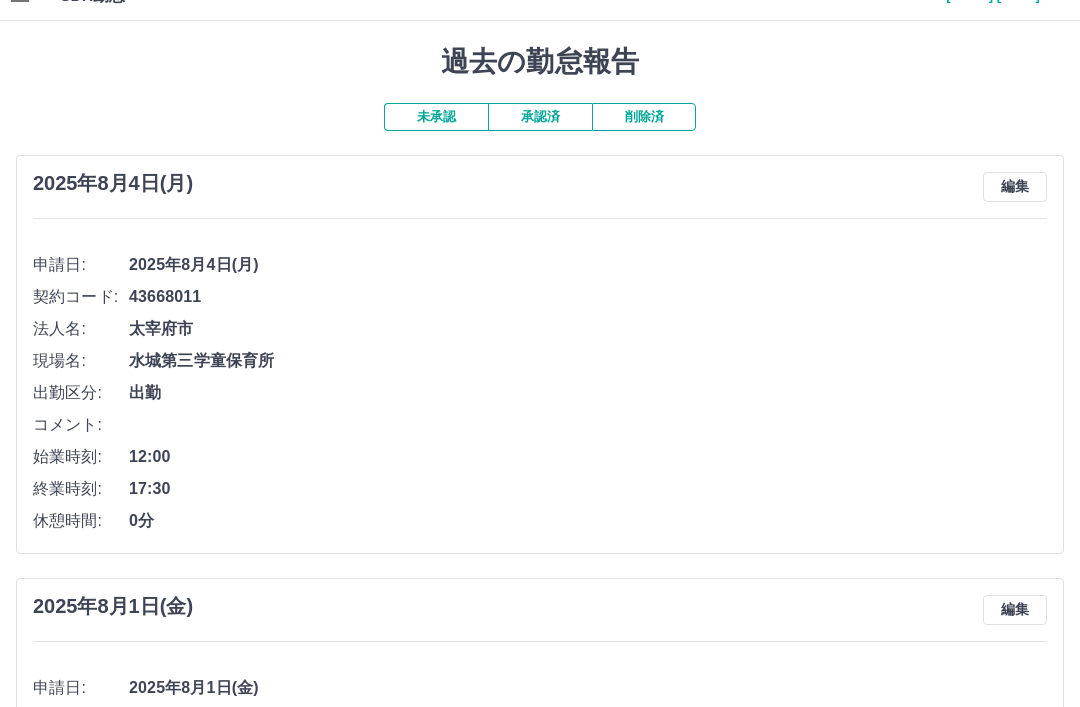 scroll, scrollTop: 0, scrollLeft: 0, axis: both 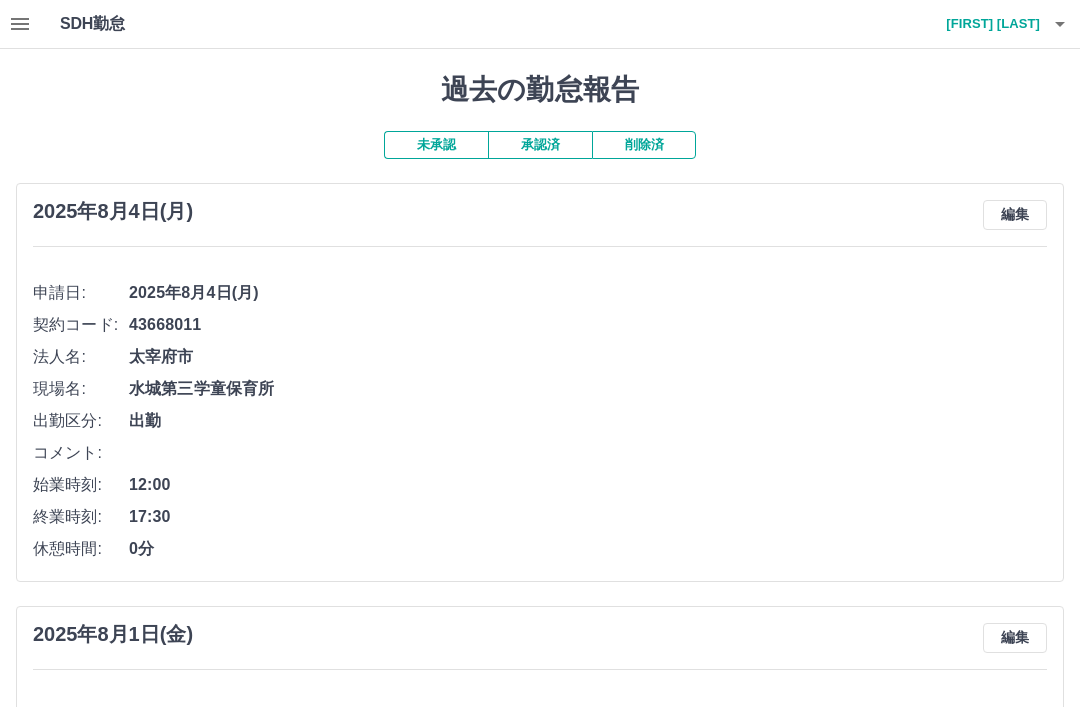 click at bounding box center (1060, 24) 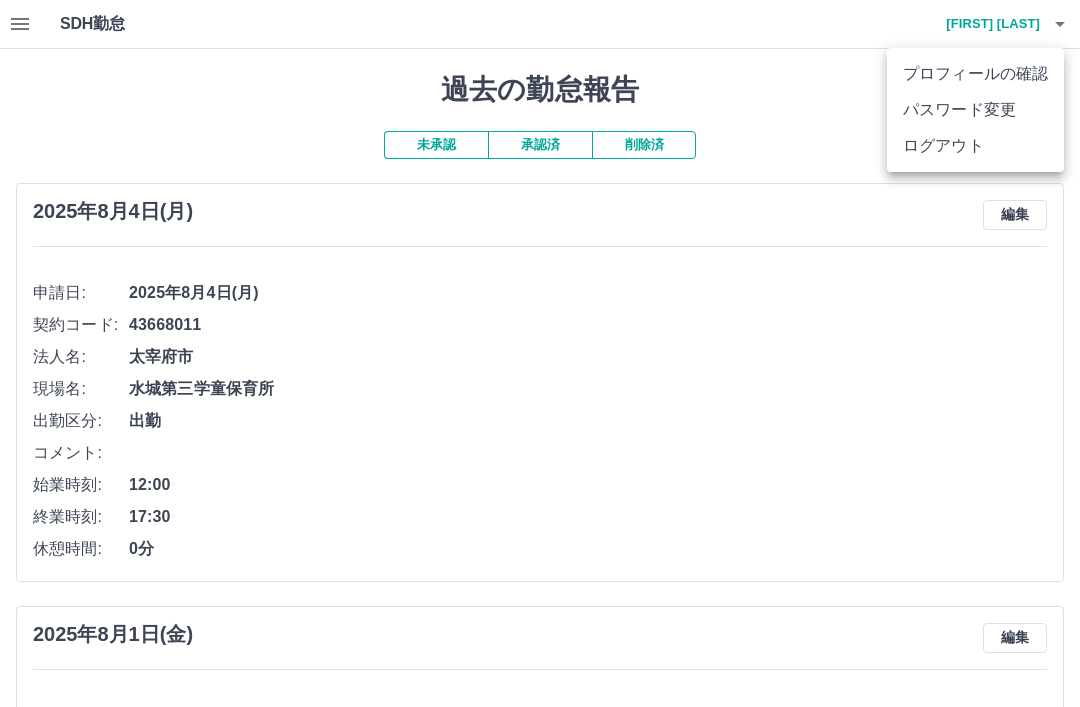 click on "ログアウト" at bounding box center [975, 146] 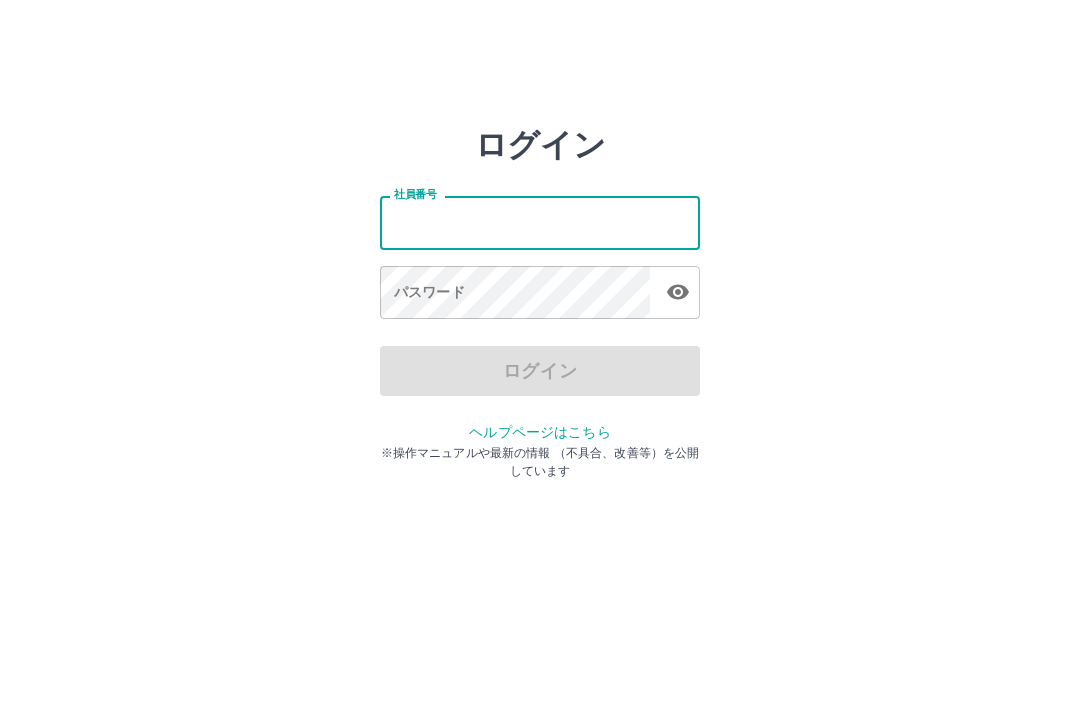 scroll, scrollTop: 0, scrollLeft: 0, axis: both 